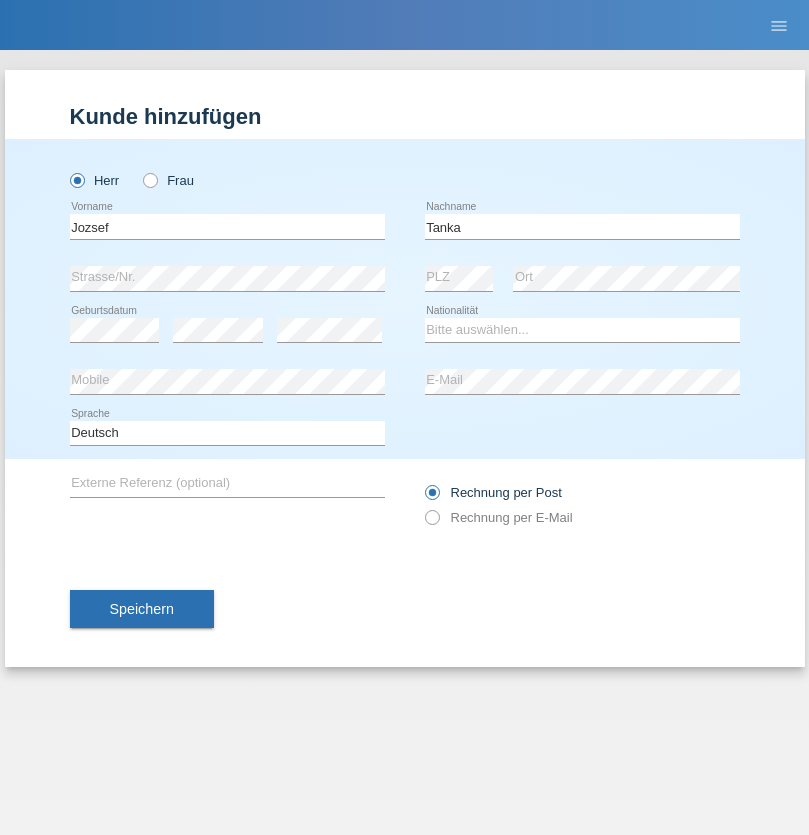 scroll, scrollTop: 0, scrollLeft: 0, axis: both 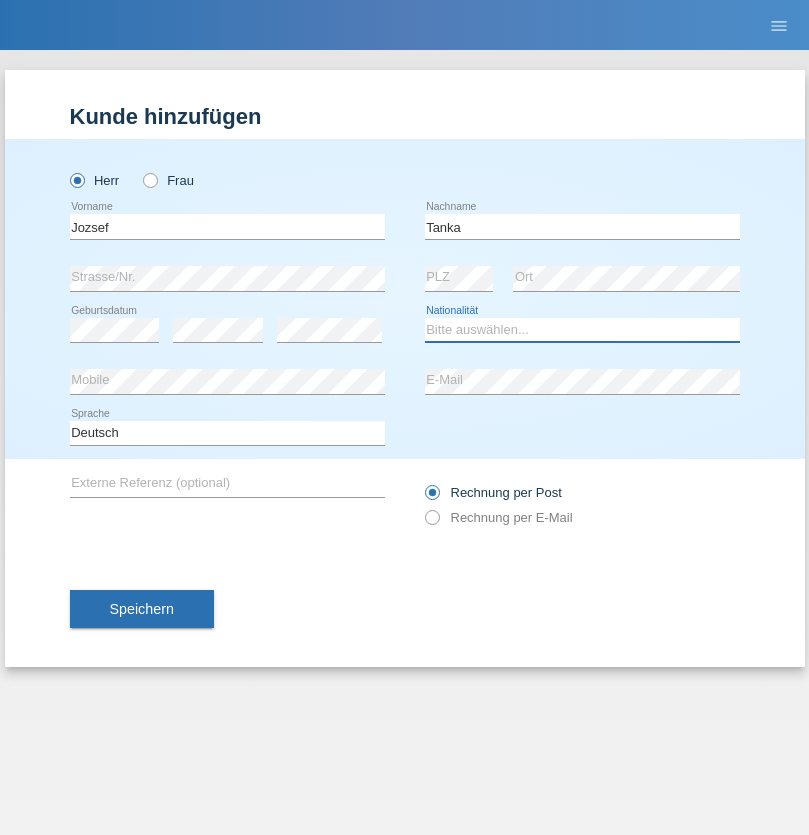 select on "HU" 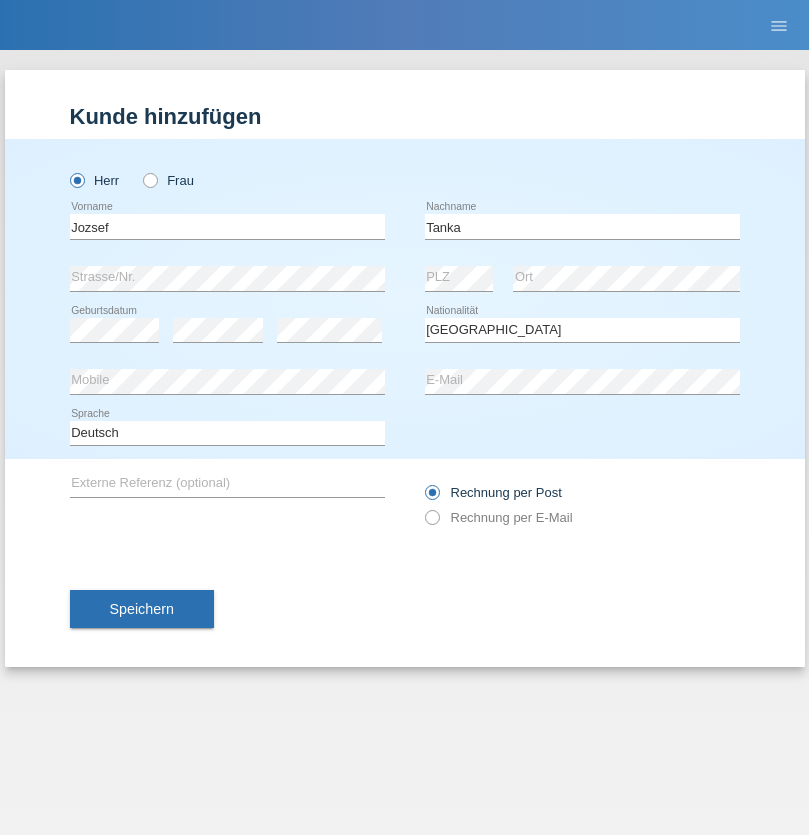 select on "C" 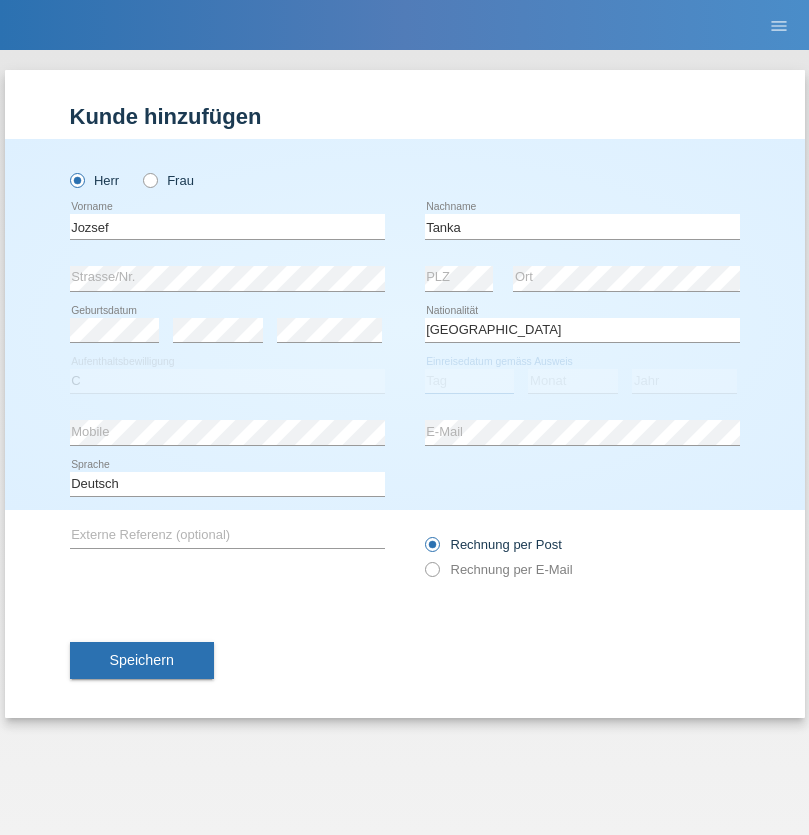 select on "17" 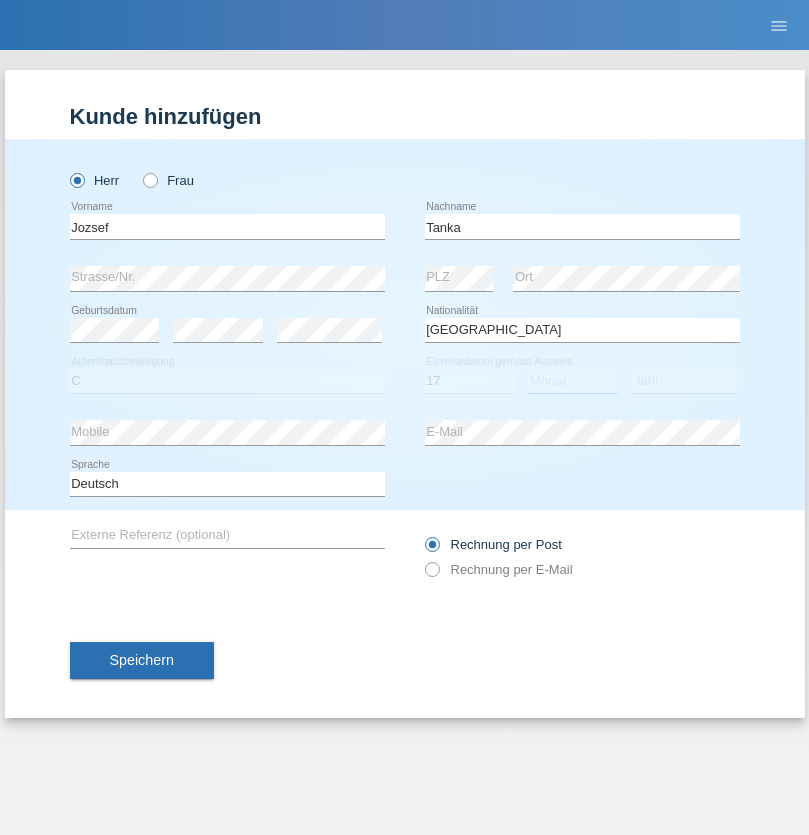 select on "03" 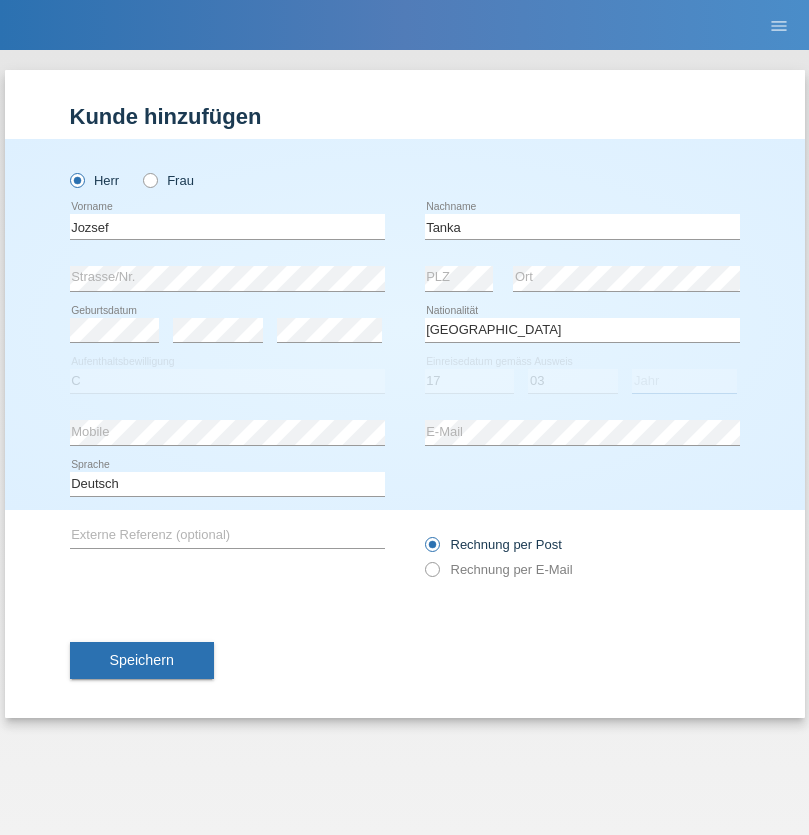 select on "2010" 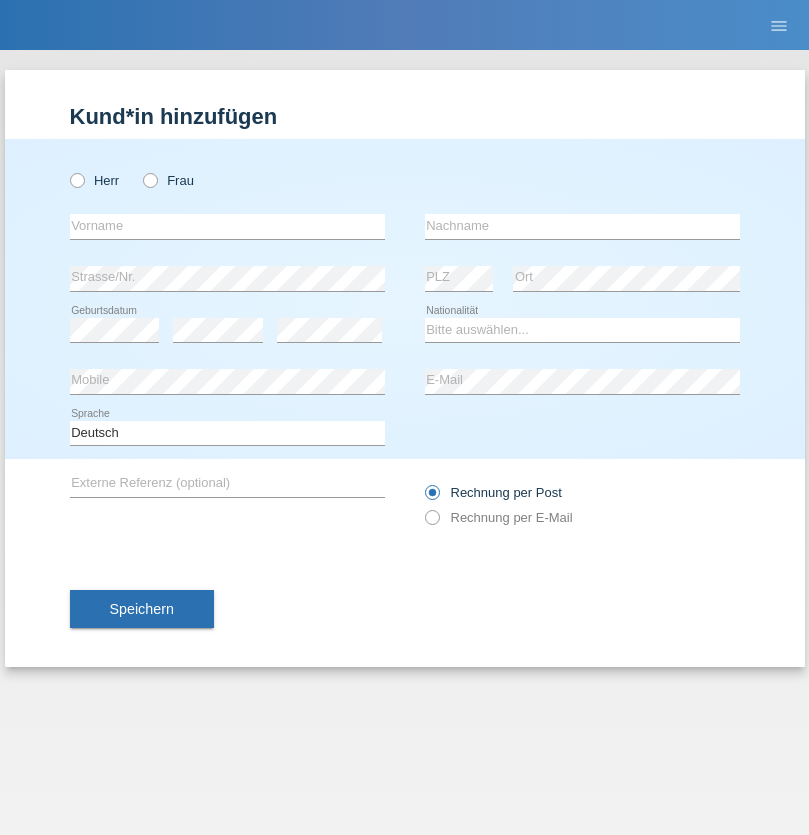 scroll, scrollTop: 0, scrollLeft: 0, axis: both 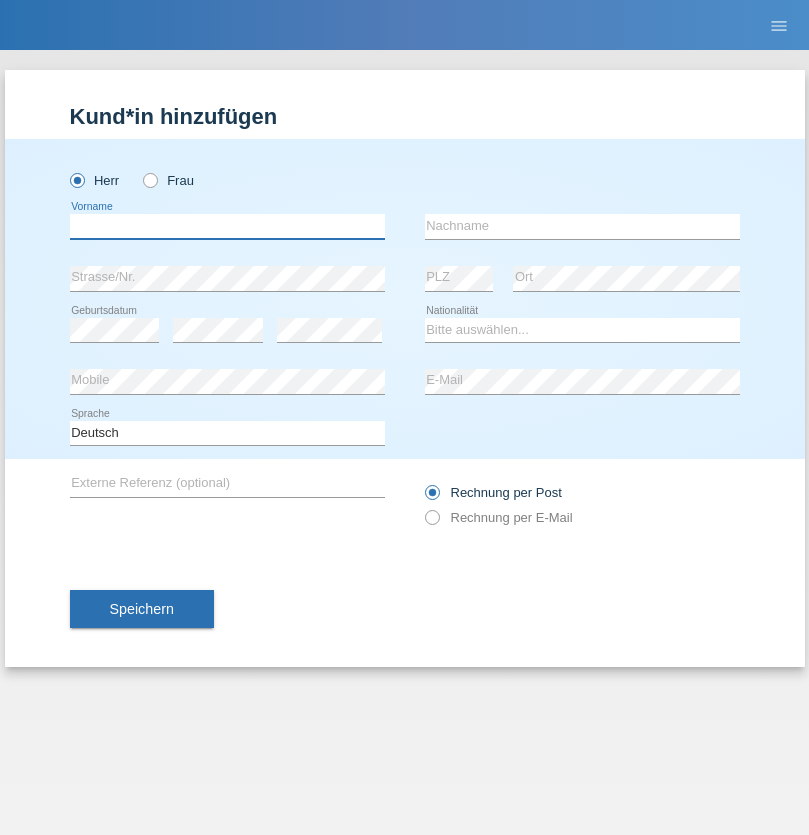 click at bounding box center [227, 226] 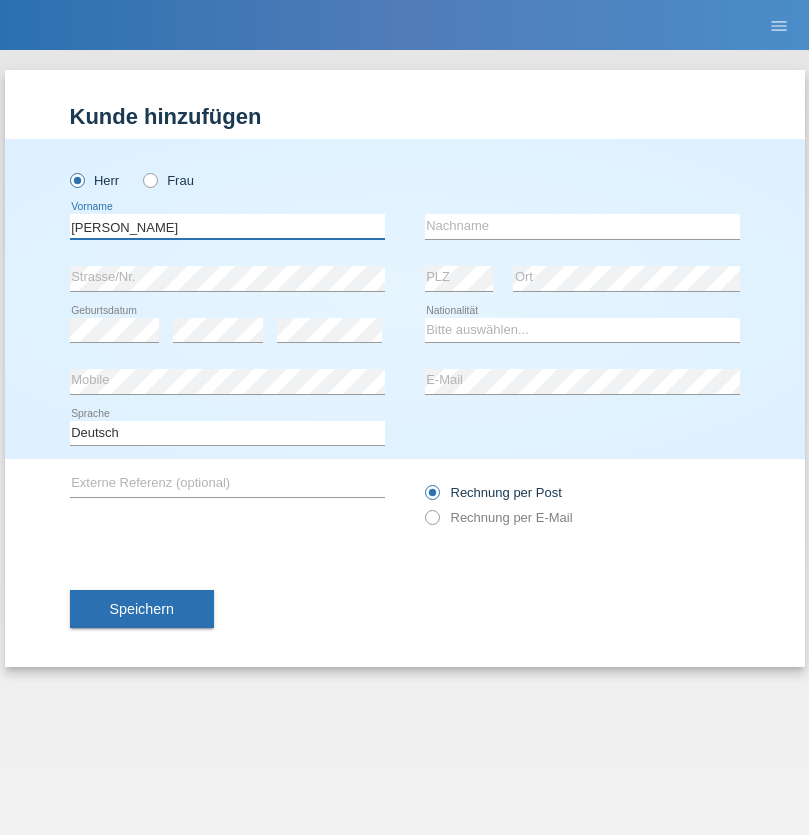 type on "Shir Ahmad" 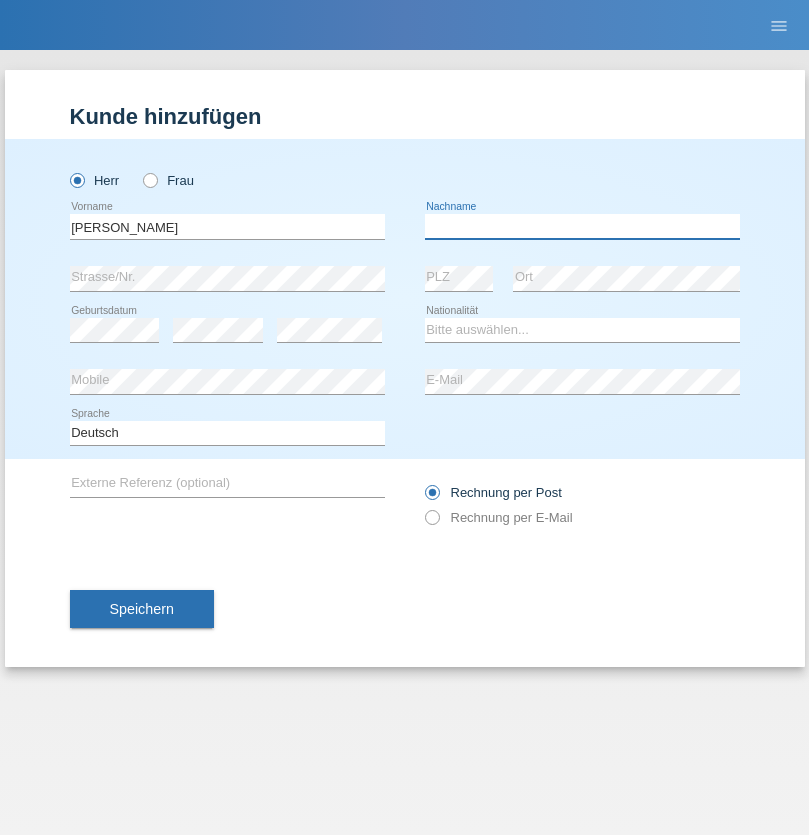 click at bounding box center (582, 226) 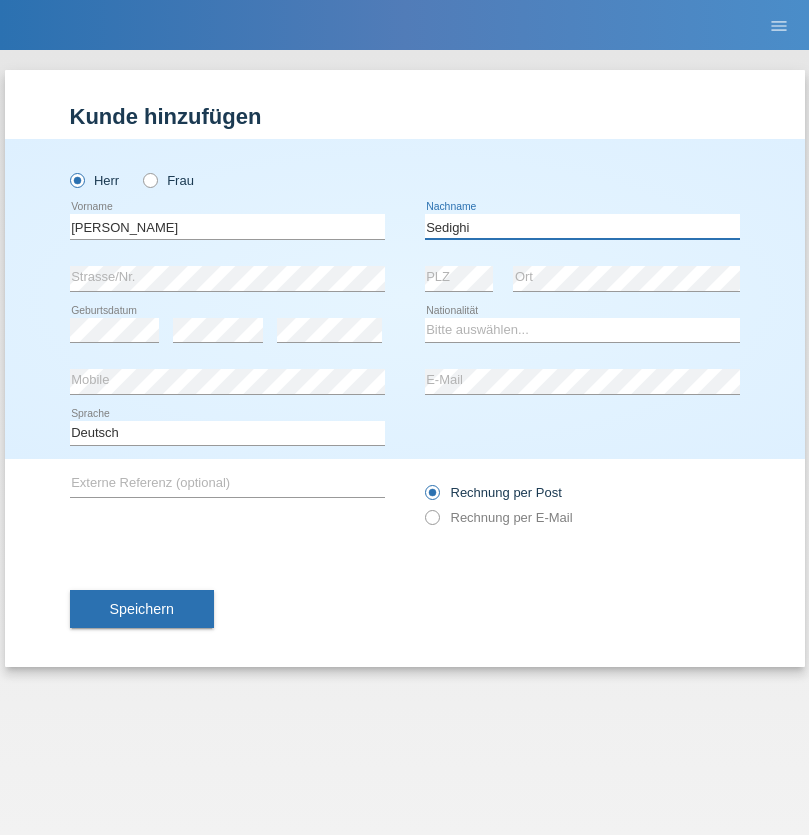 type on "Sedighi" 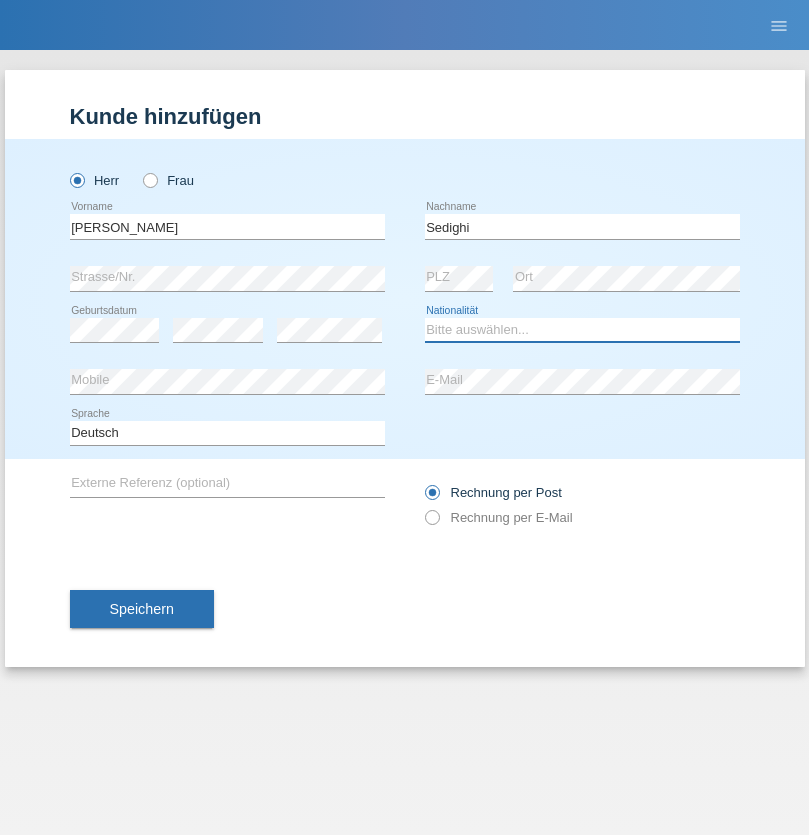 select on "AF" 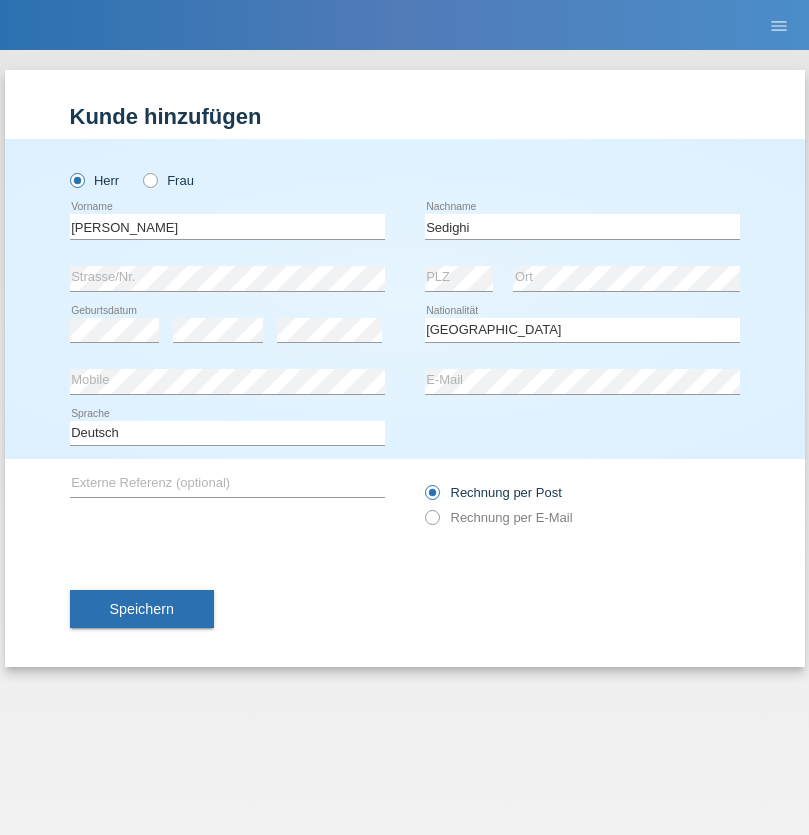 select on "C" 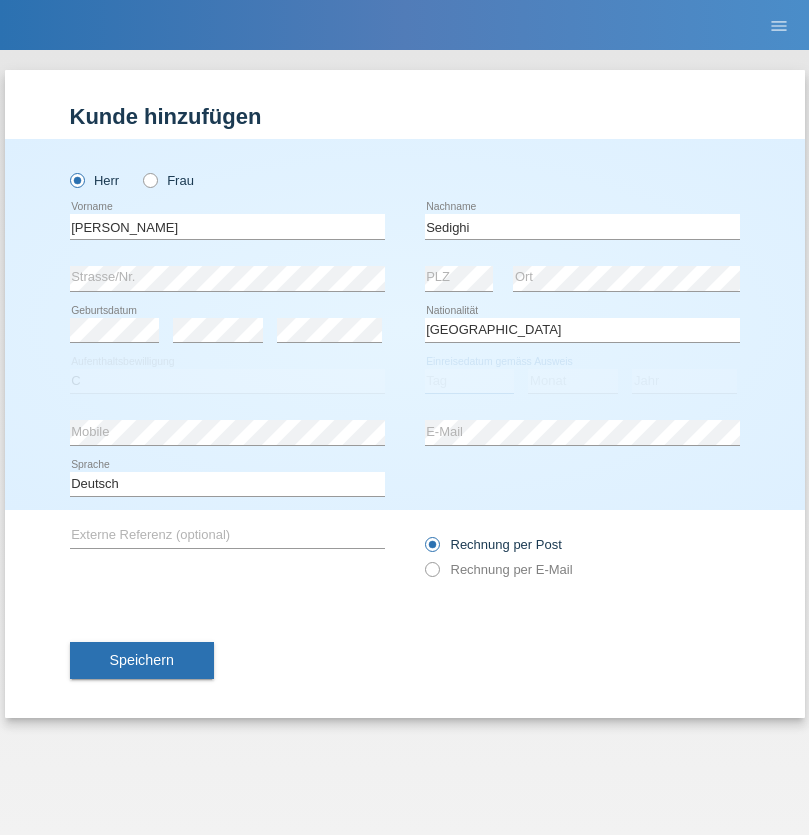 select on "17" 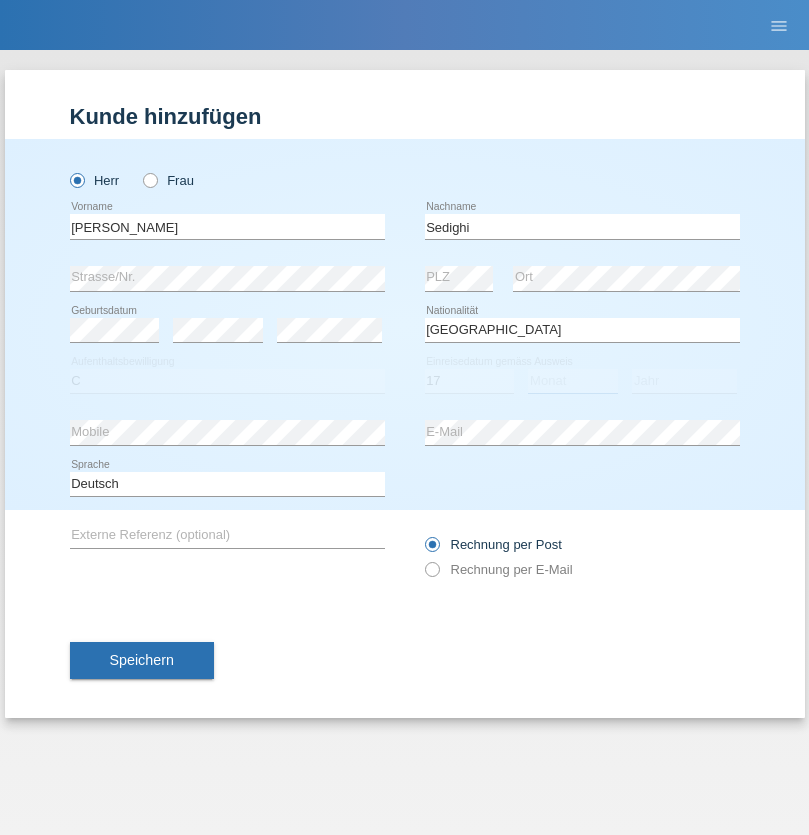select on "10" 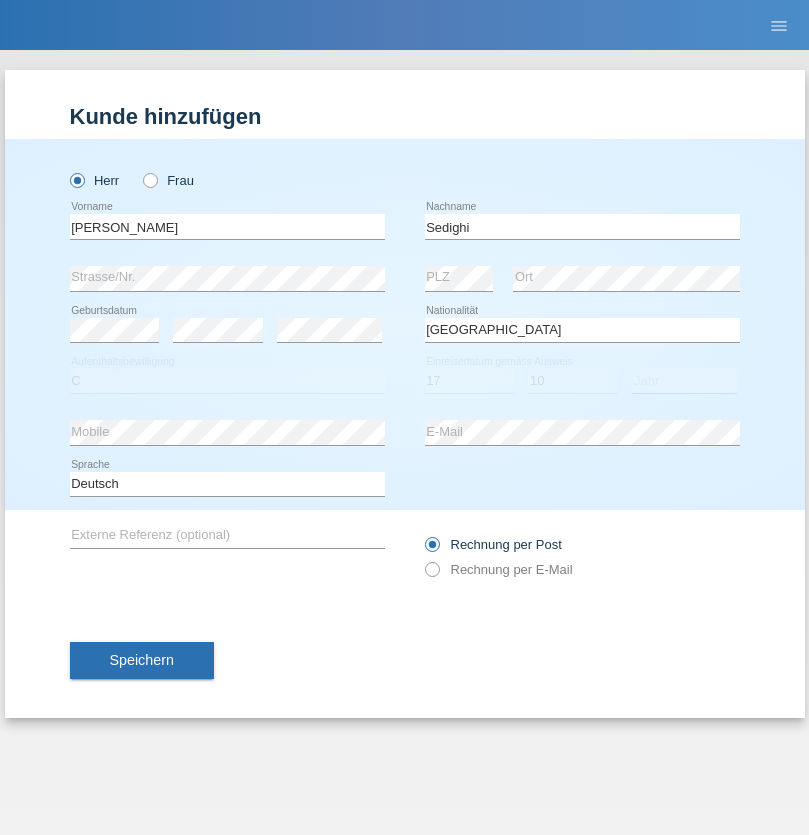 select on "2015" 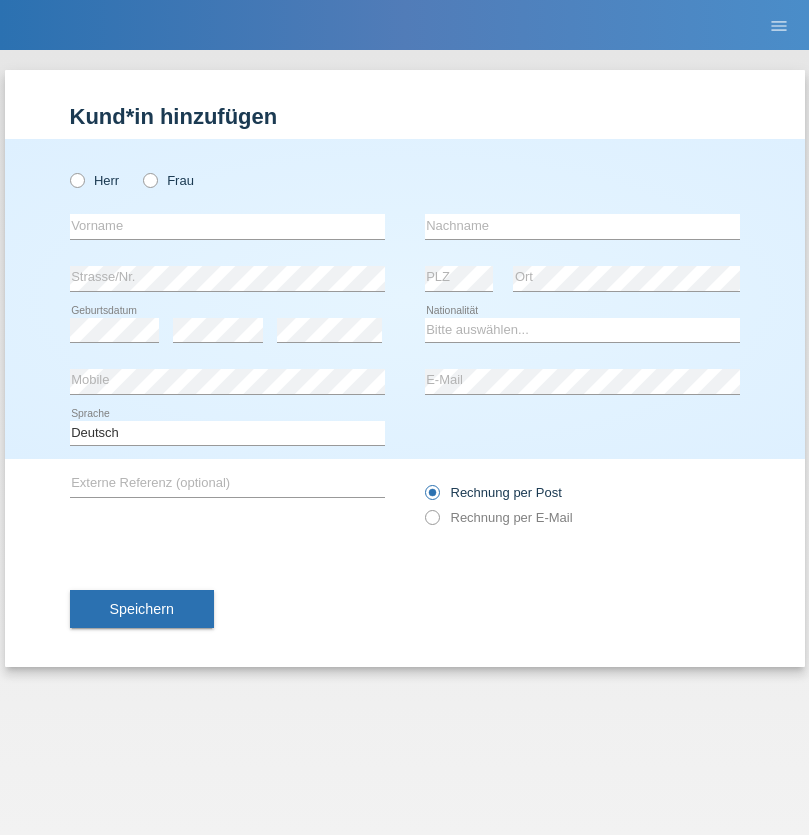 scroll, scrollTop: 0, scrollLeft: 0, axis: both 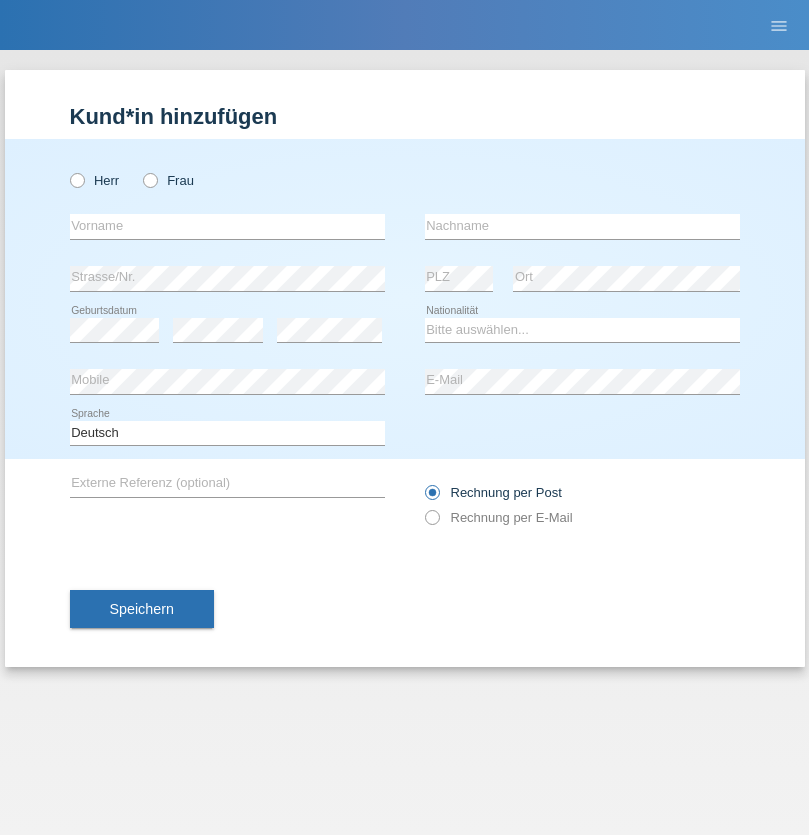 radio on "true" 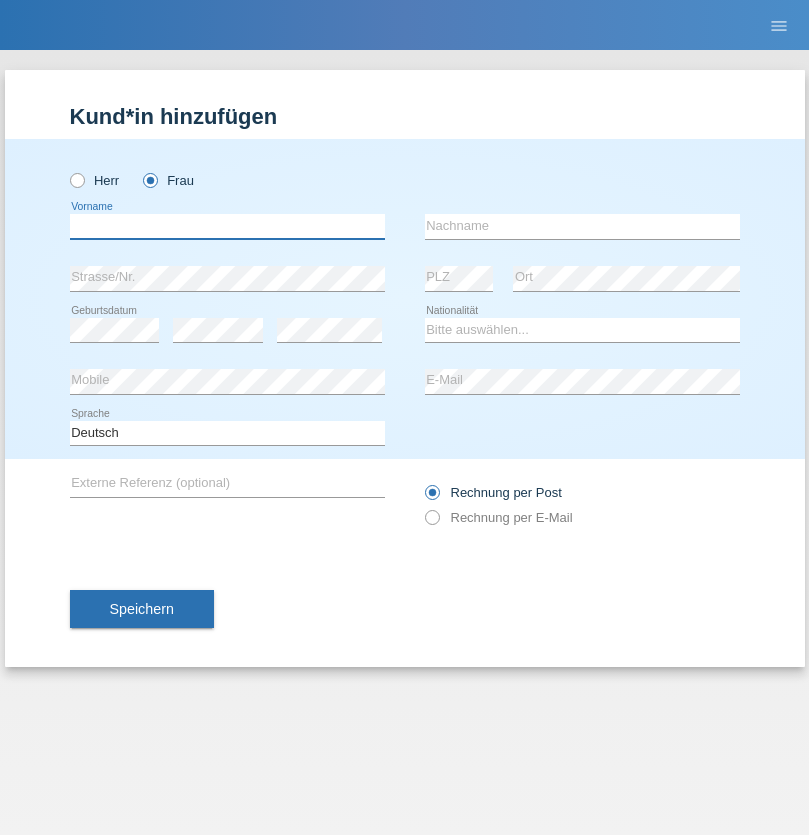 click at bounding box center (227, 226) 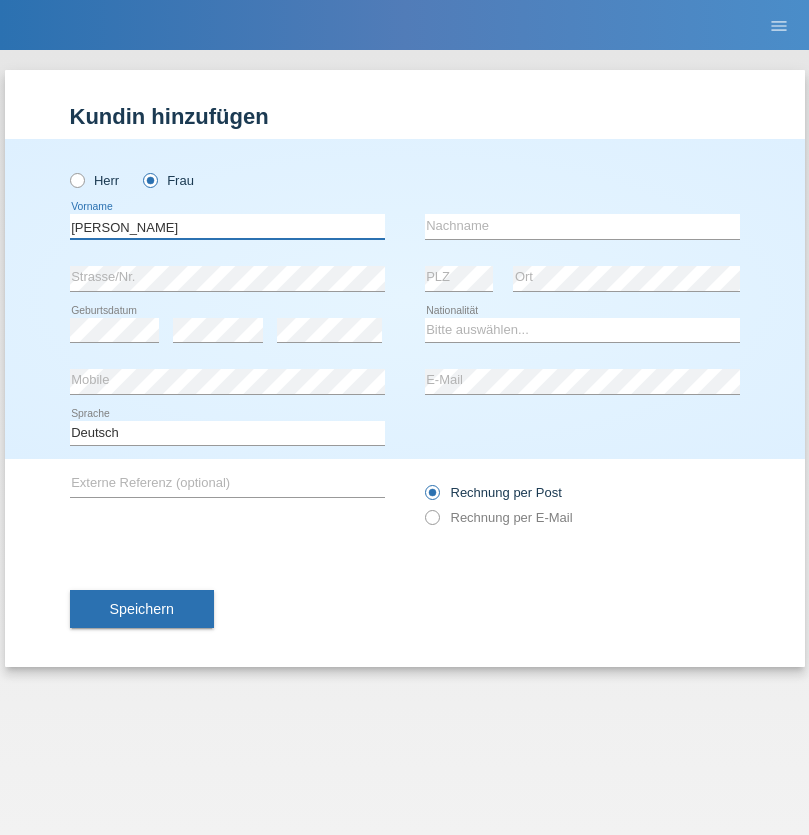type on "[PERSON_NAME]" 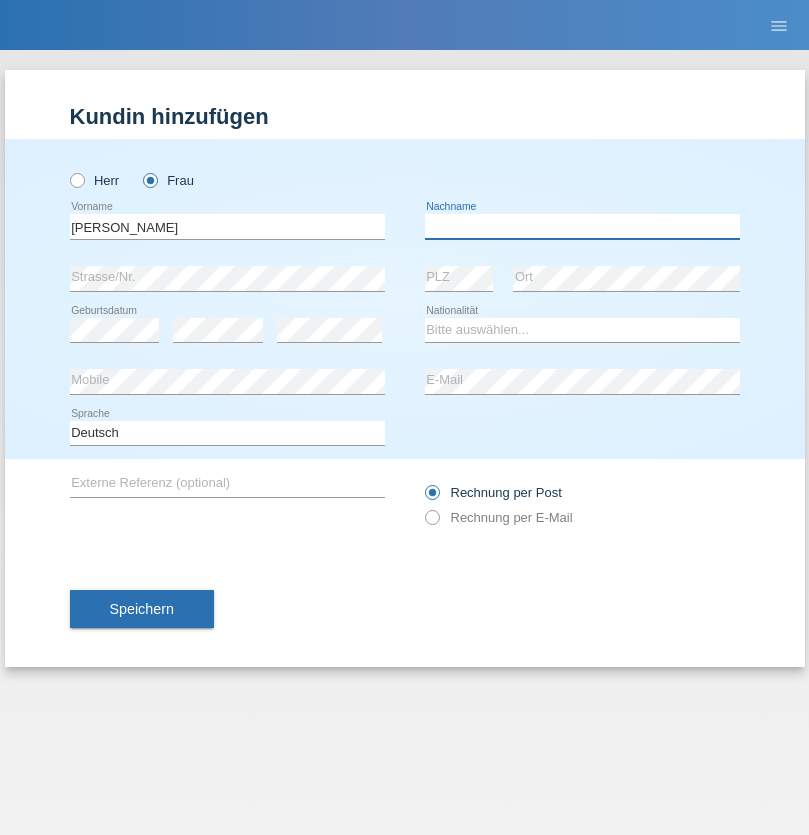 click at bounding box center [582, 226] 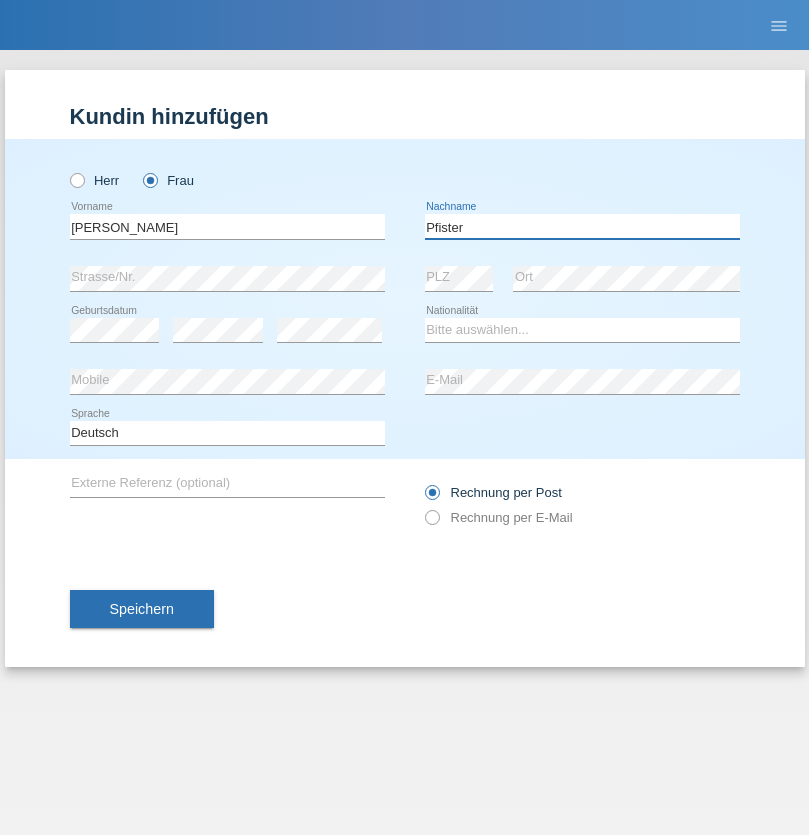 type on "Pfister" 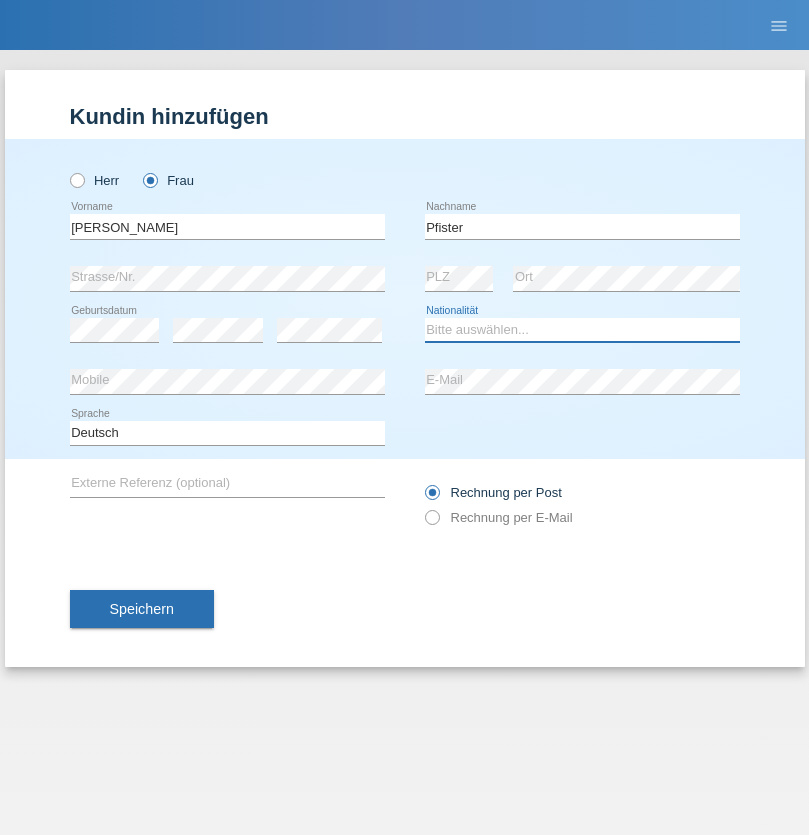 select on "FR" 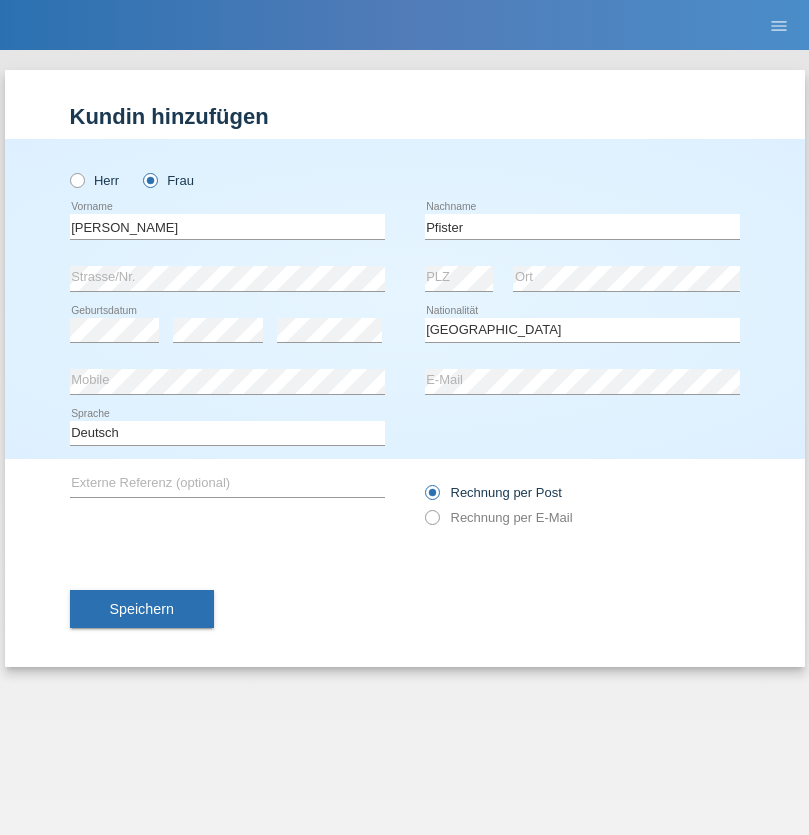 select on "C" 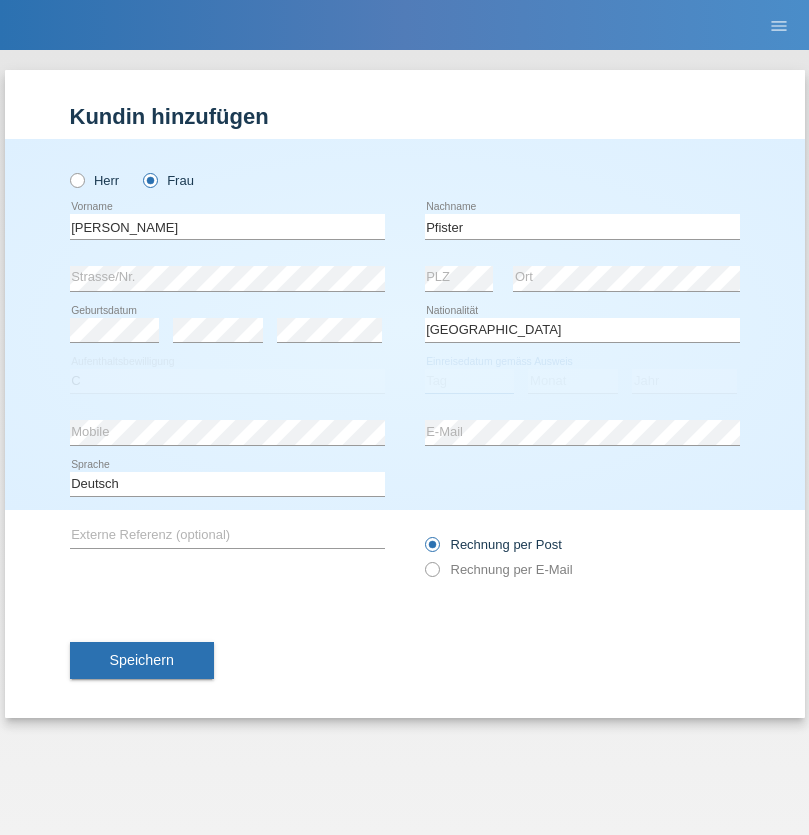 select on "24" 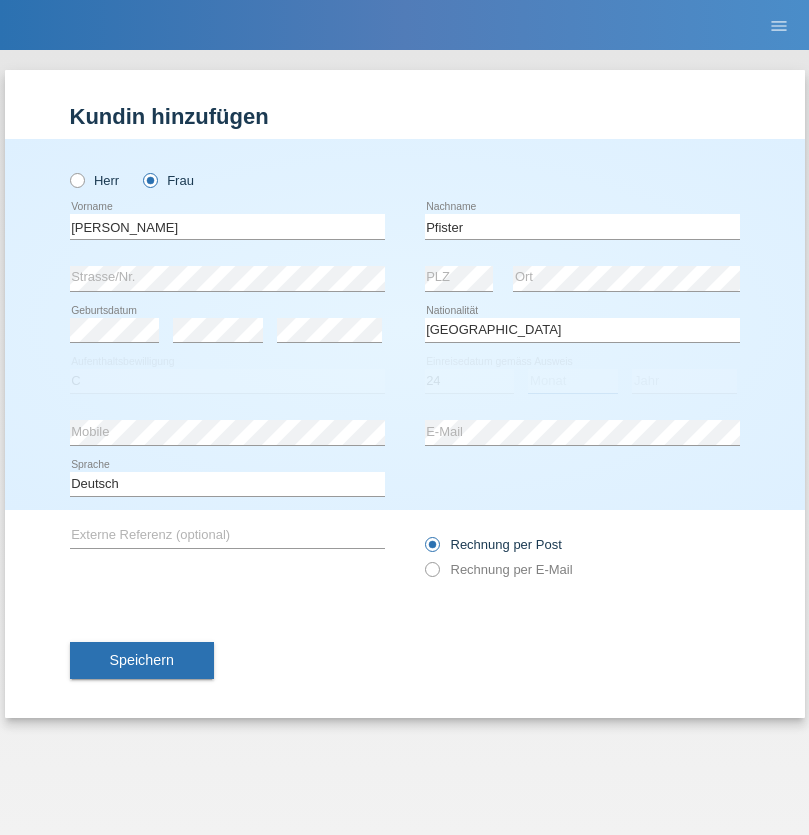 select on "08" 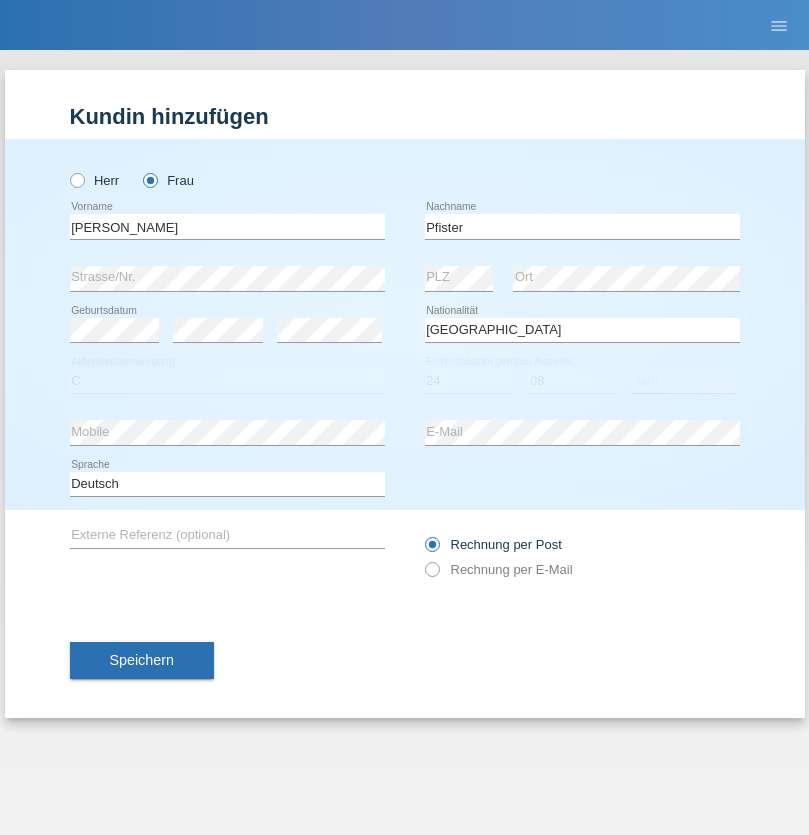 select on "2009" 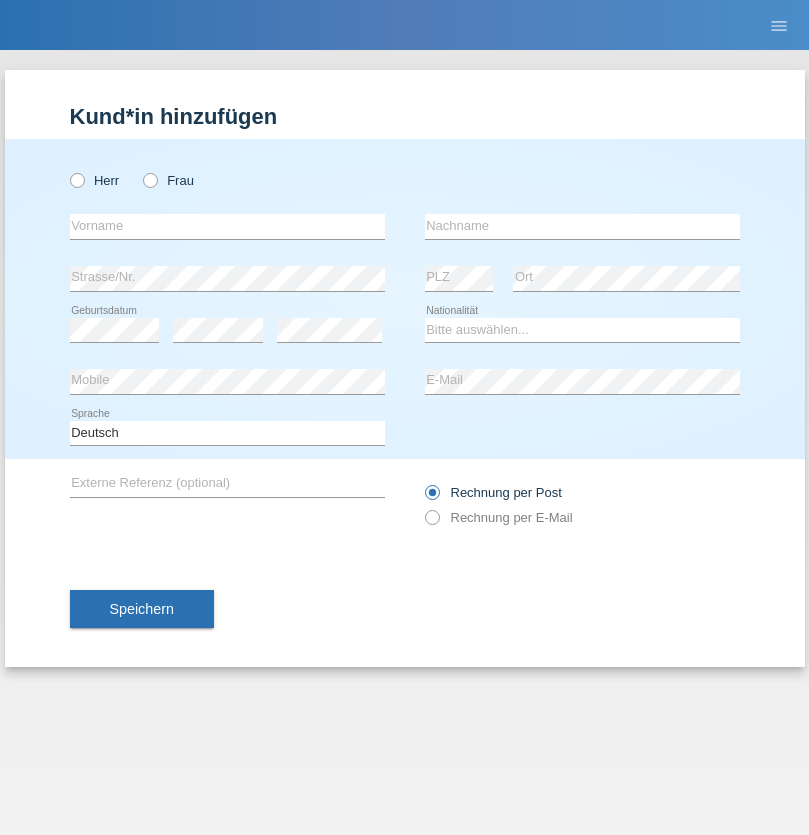 scroll, scrollTop: 0, scrollLeft: 0, axis: both 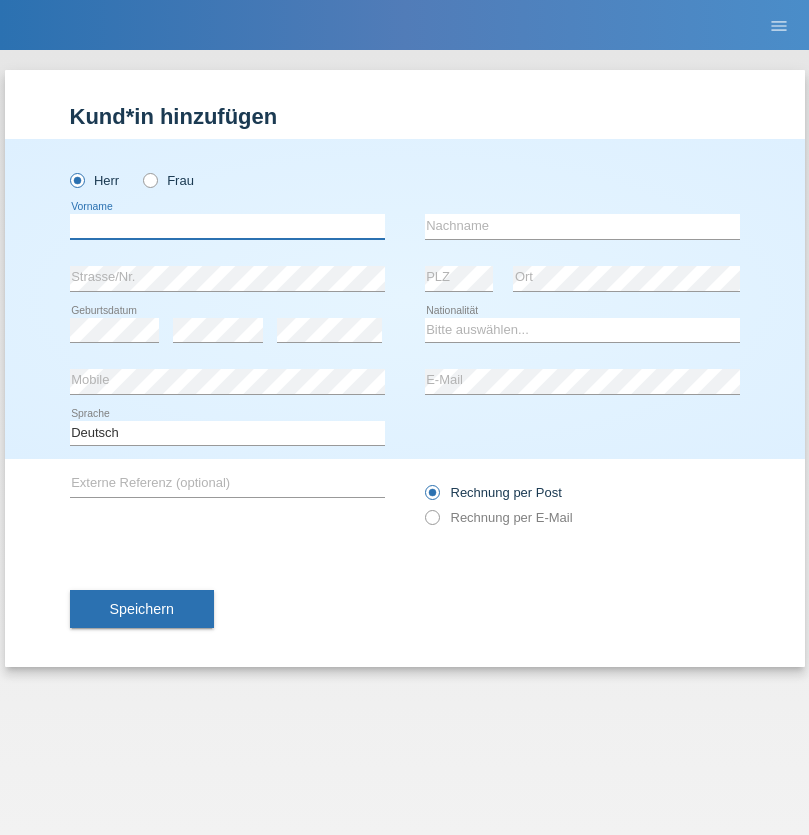 click at bounding box center [227, 226] 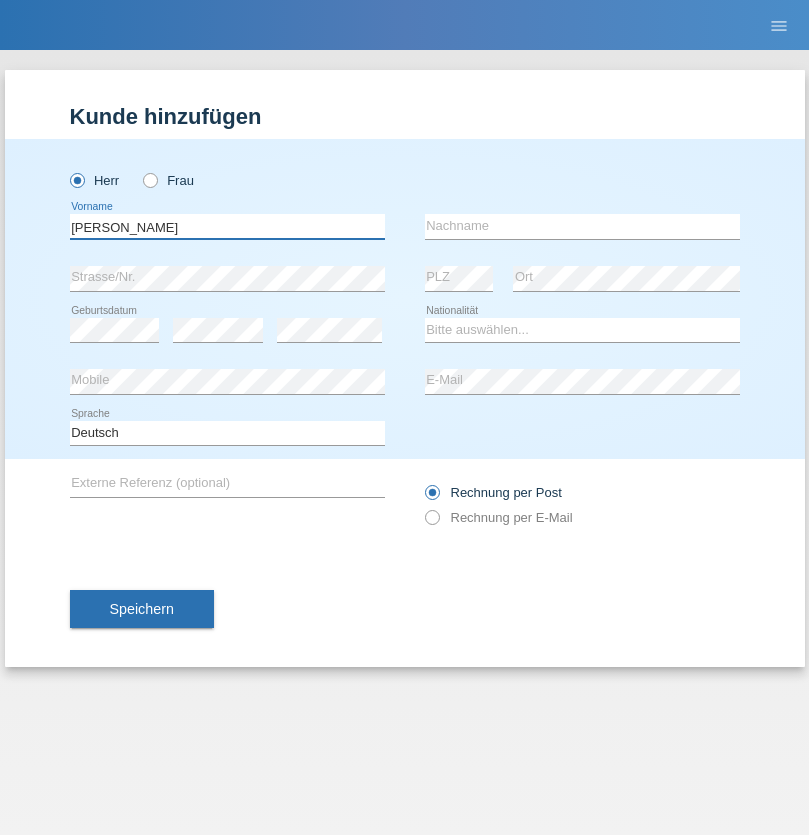 type on "[PERSON_NAME]" 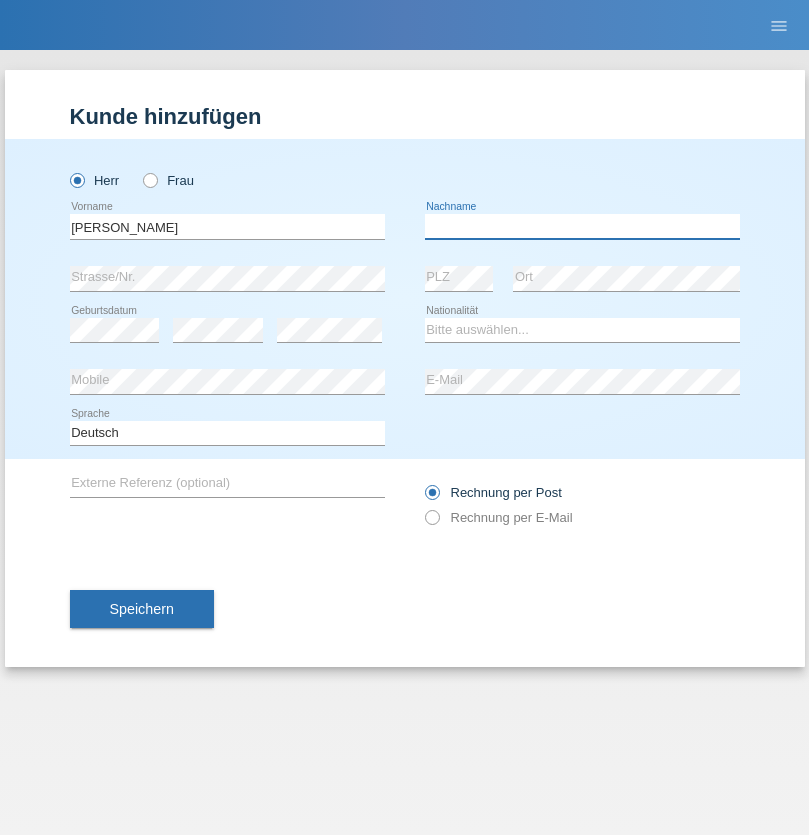 click at bounding box center [582, 226] 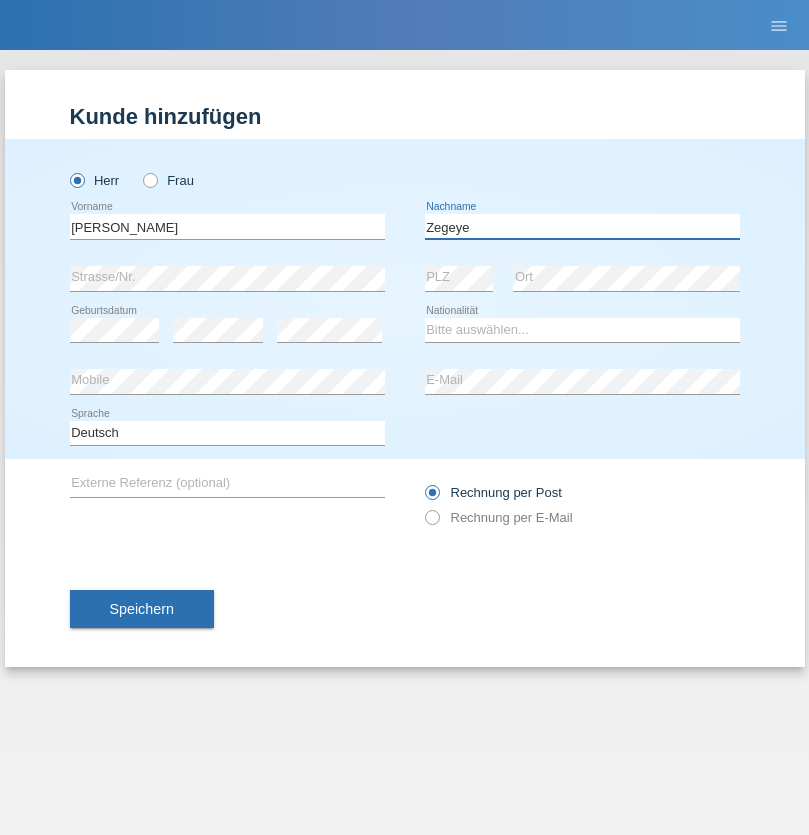 type on "Zegeye" 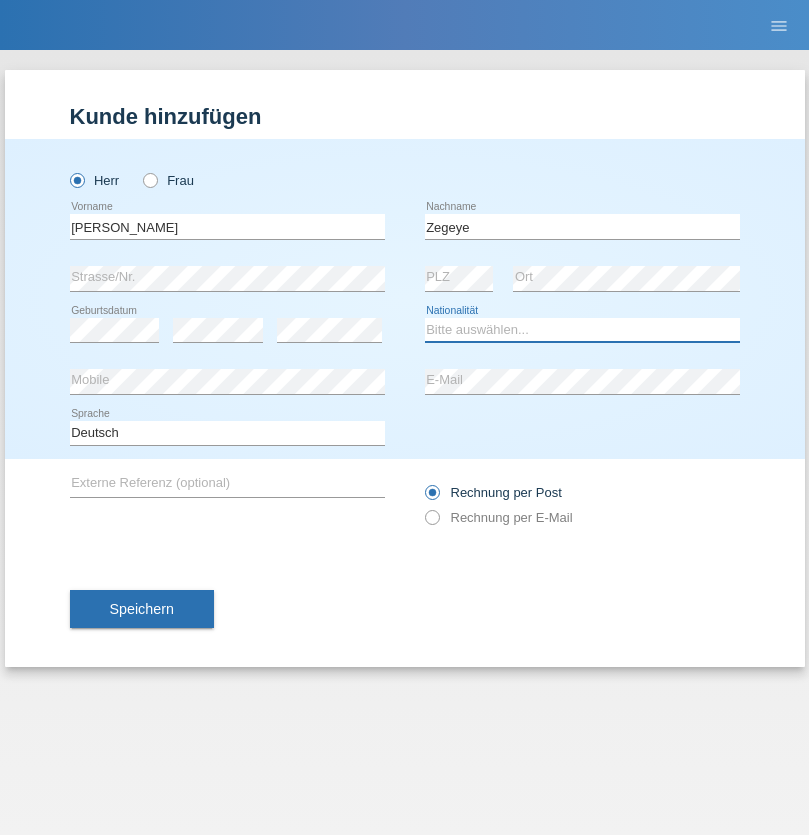 select on "CH" 